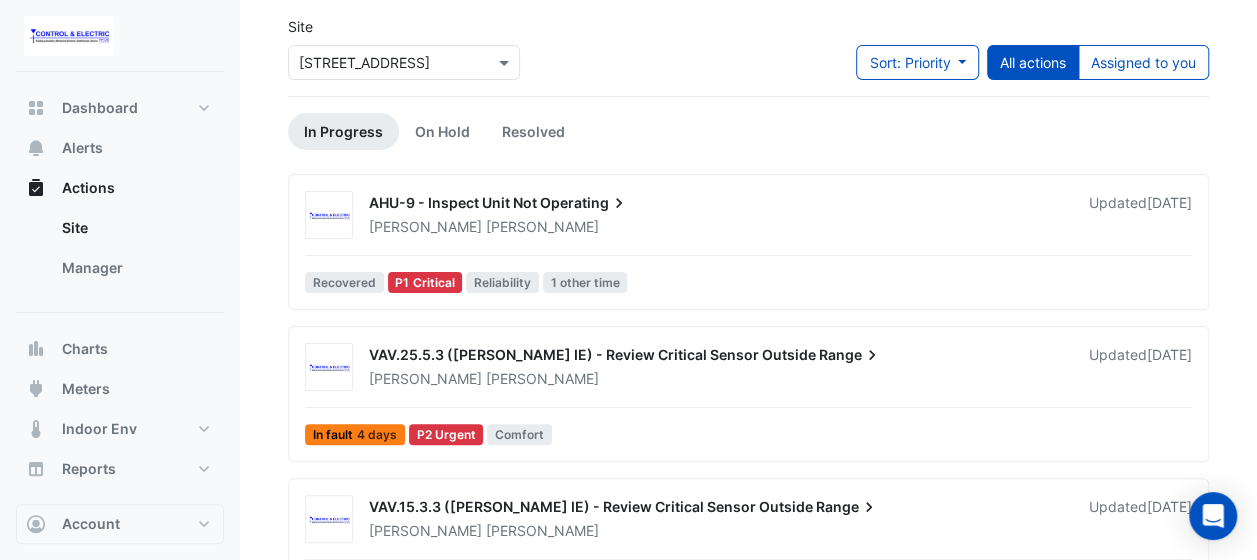 scroll, scrollTop: 0, scrollLeft: 0, axis: both 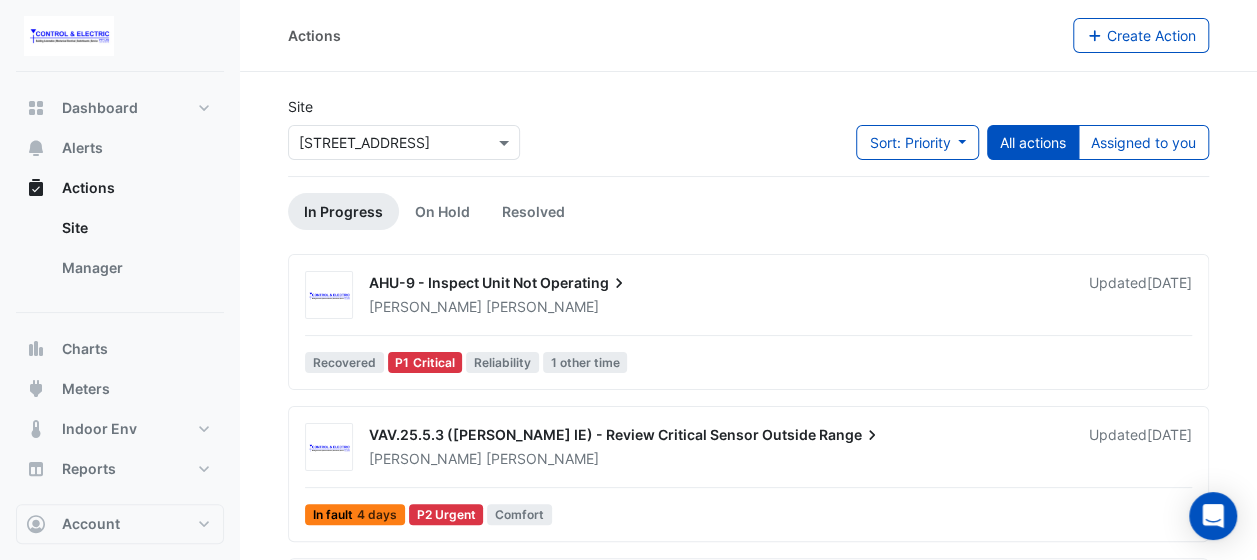click on "[PERSON_NAME]" at bounding box center (717, 307) 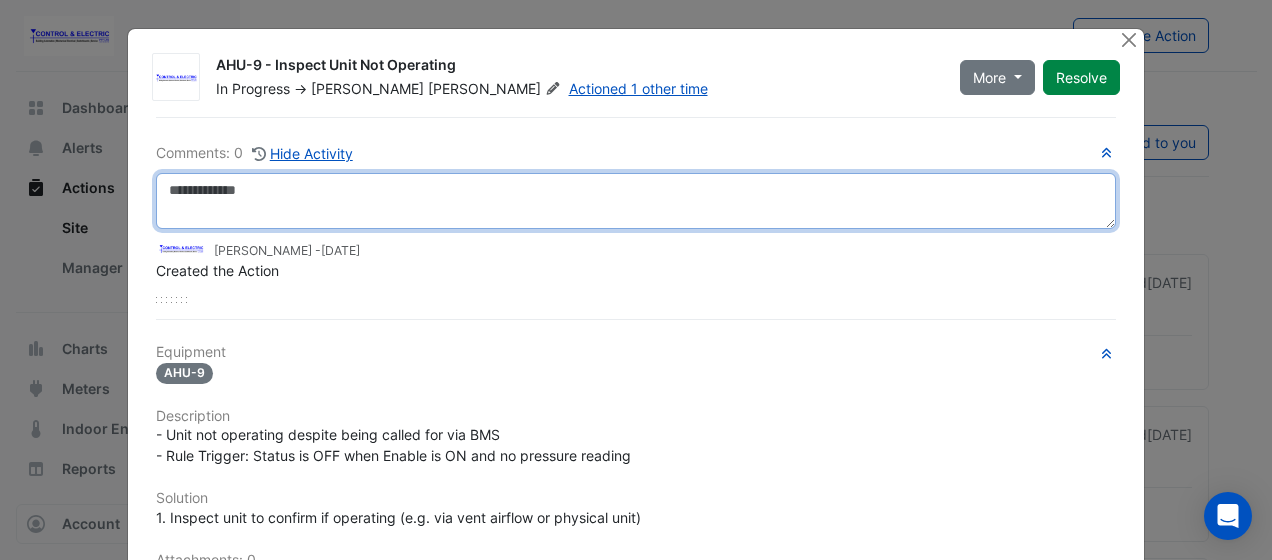 click at bounding box center [636, 201] 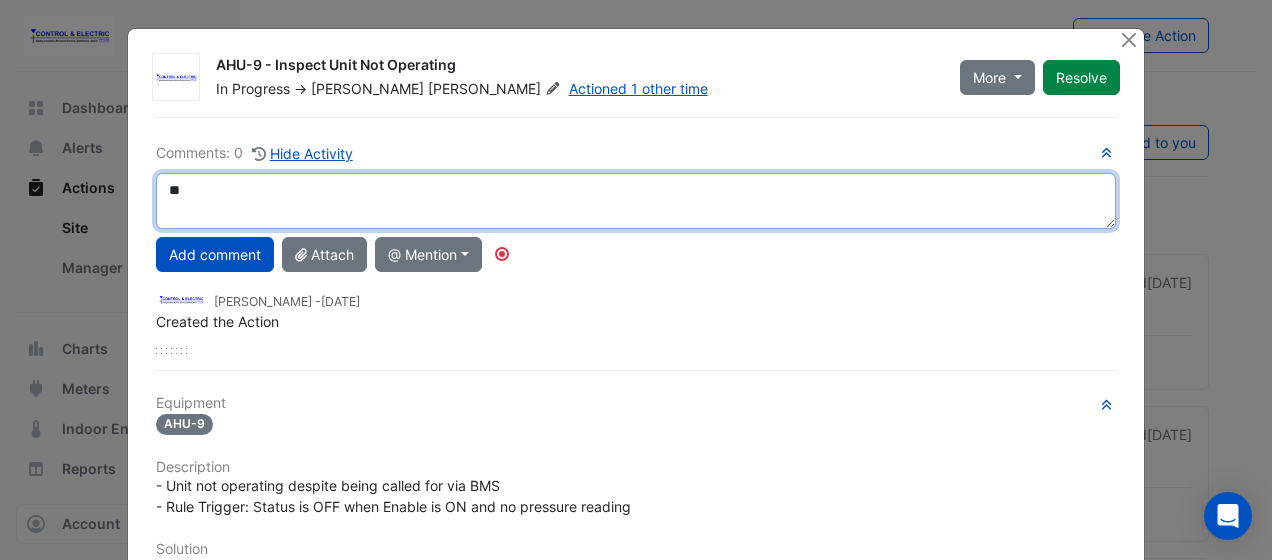 type on "*" 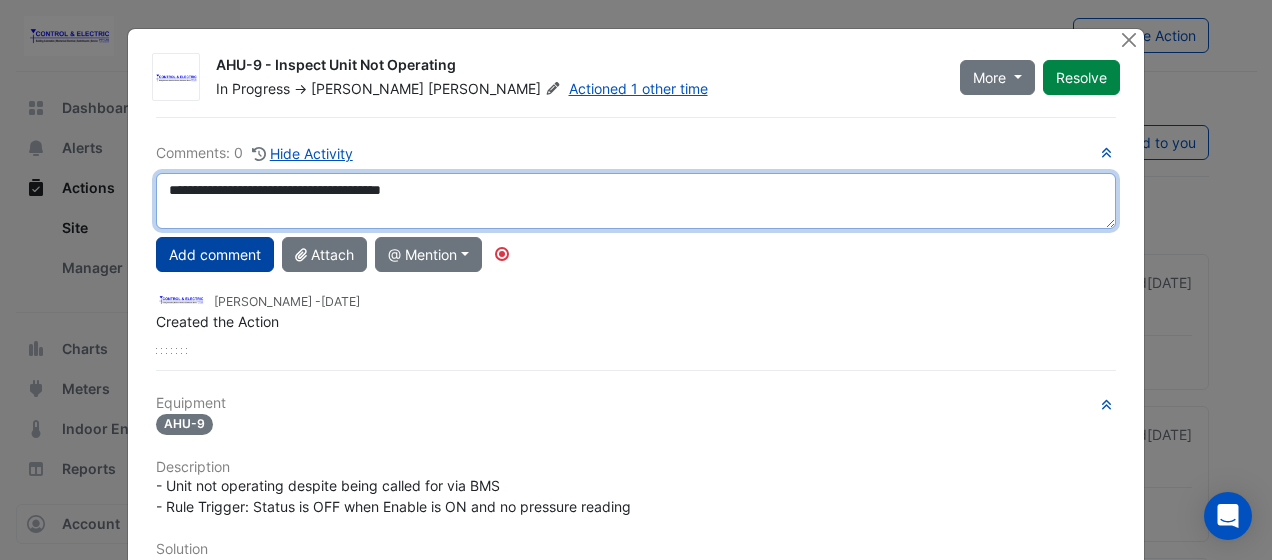 type on "**********" 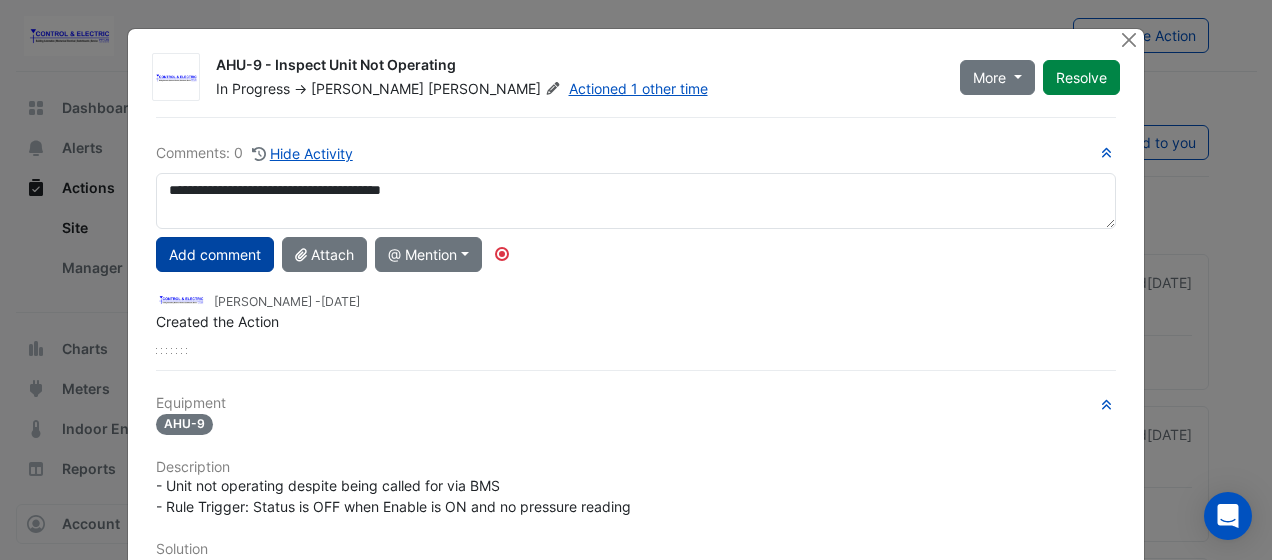 click on "Add comment" 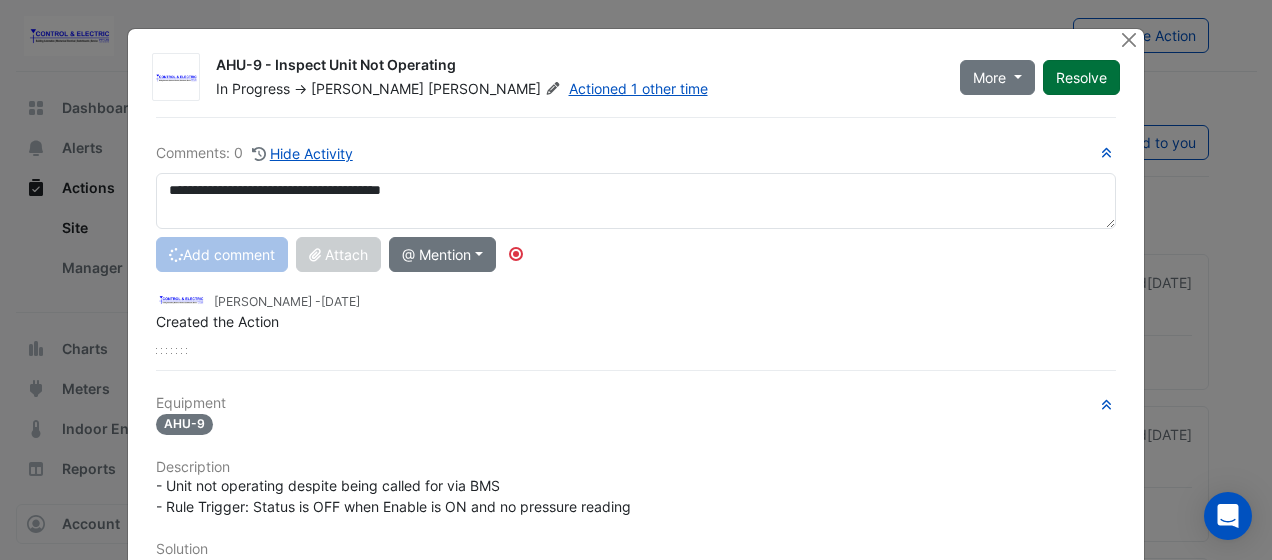 type 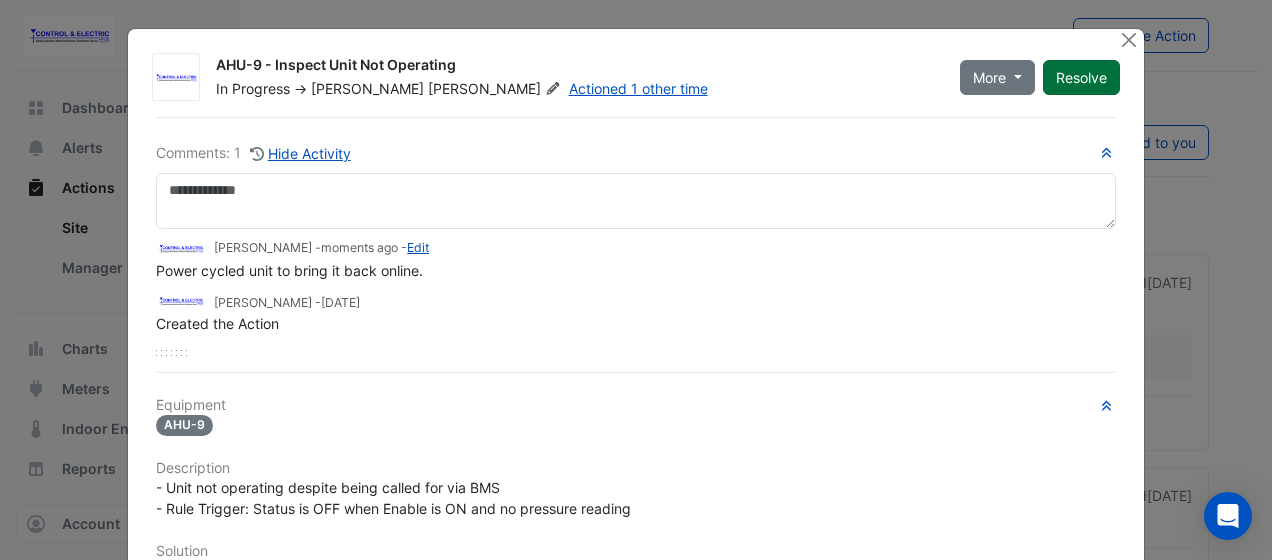 click on "Resolve" 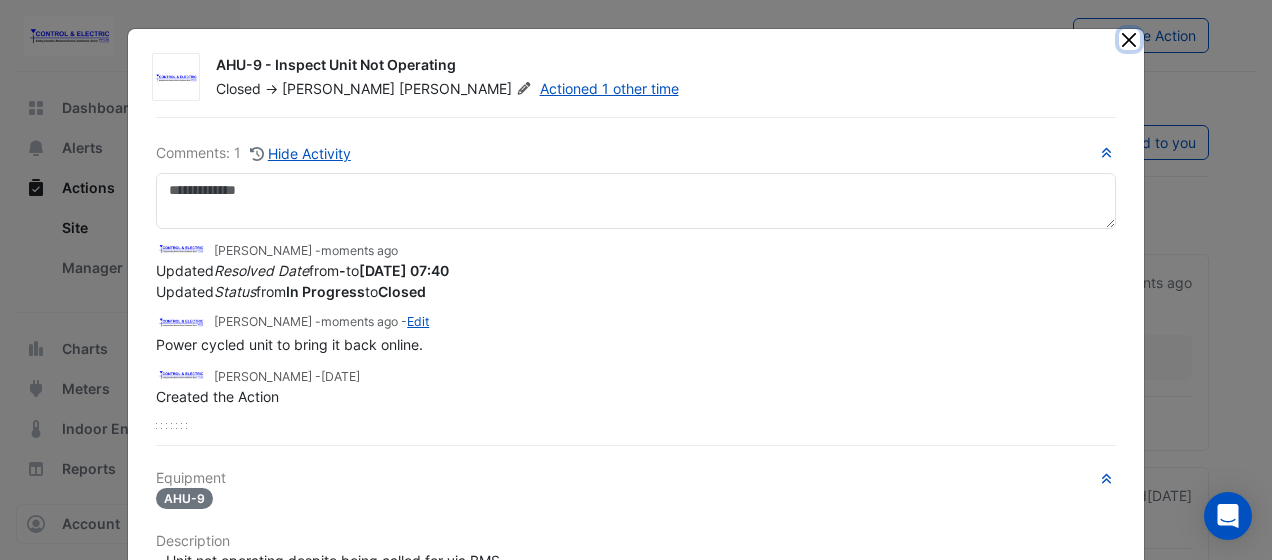 click 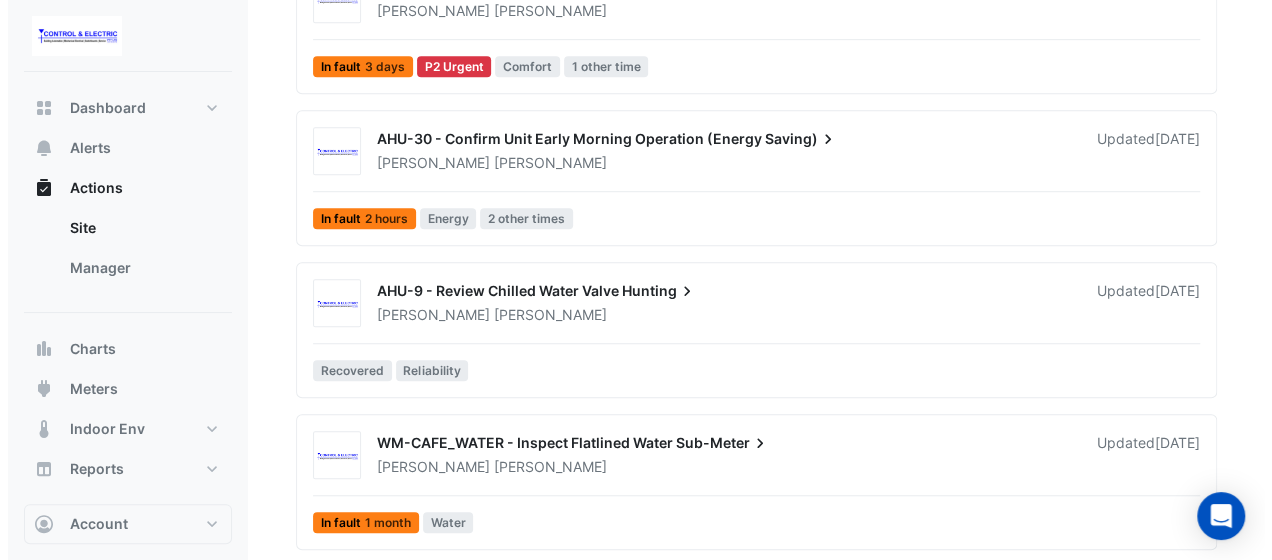 scroll, scrollTop: 800, scrollLeft: 0, axis: vertical 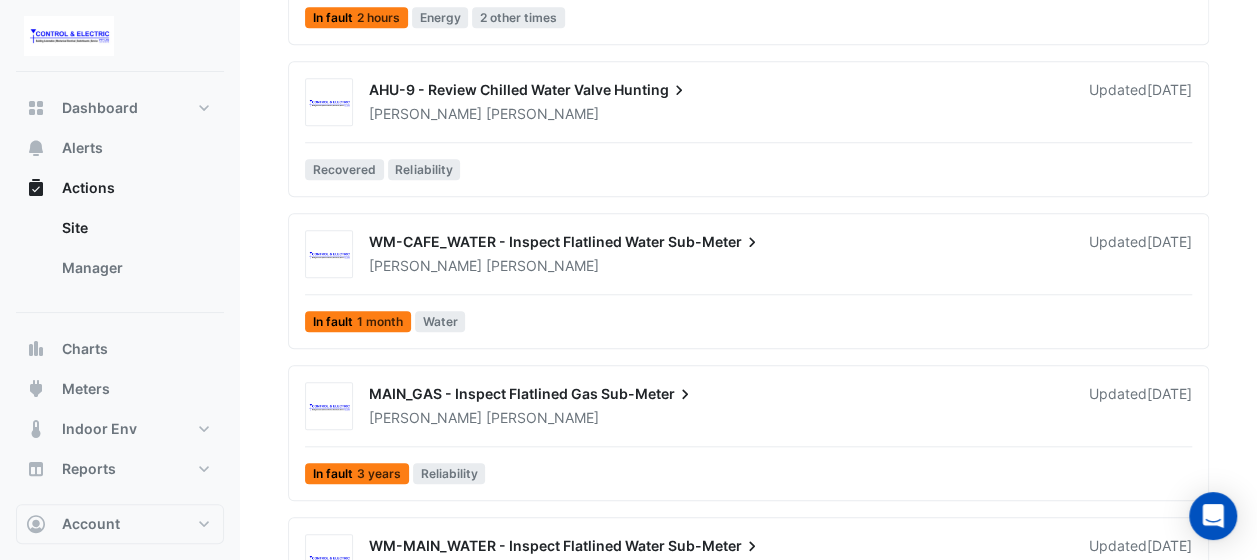 click on "Recovered
Reliability" at bounding box center (748, 173) 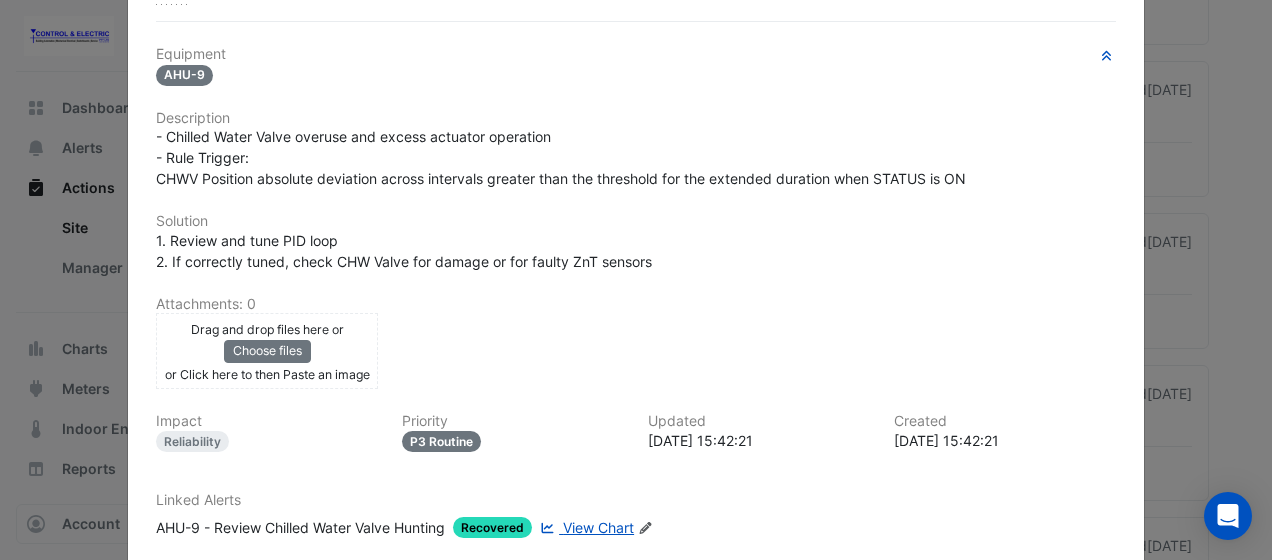 scroll, scrollTop: 405, scrollLeft: 0, axis: vertical 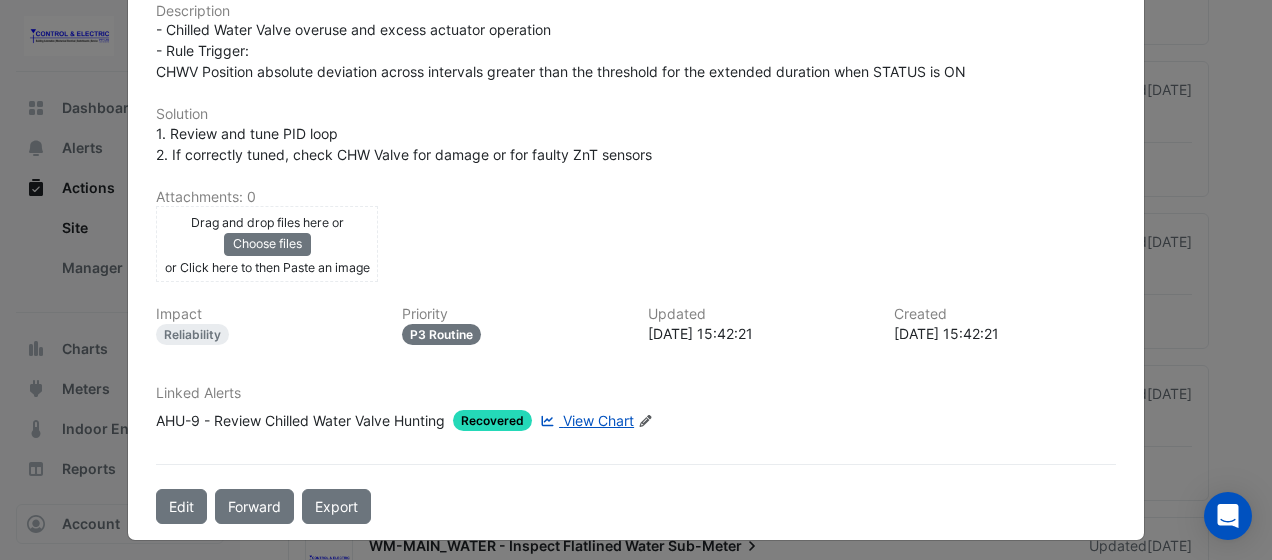 click on "View Chart" 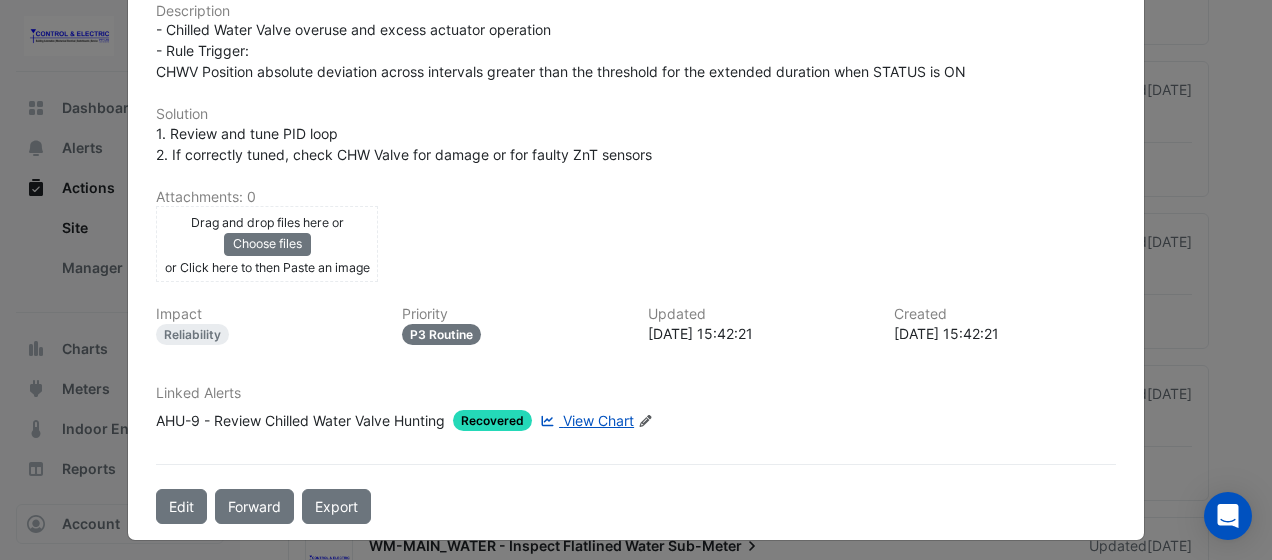 scroll, scrollTop: 105, scrollLeft: 0, axis: vertical 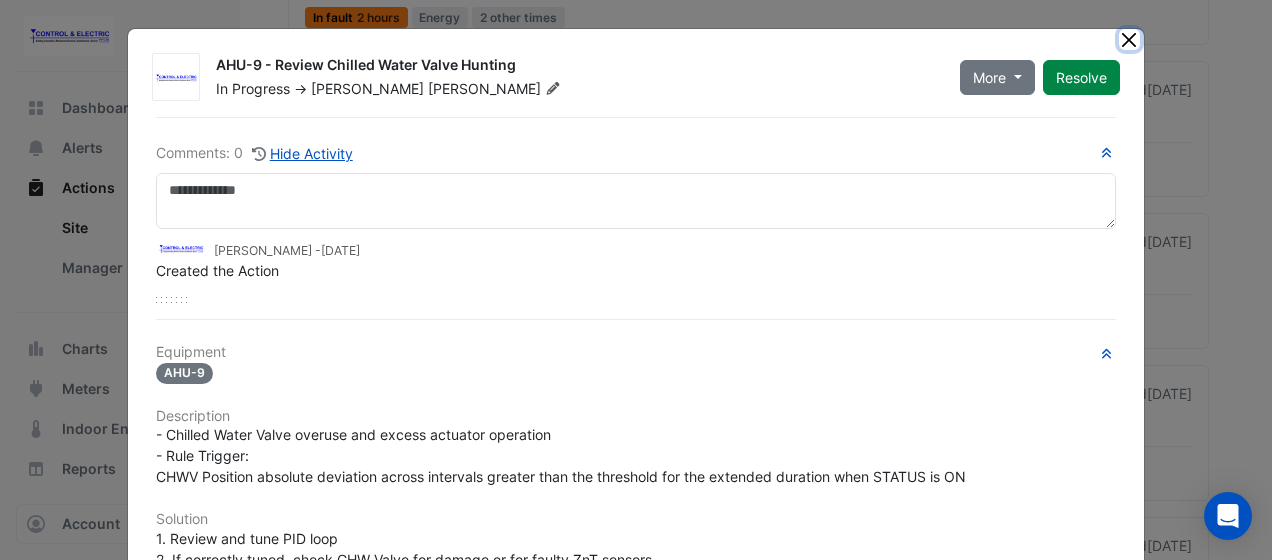 click 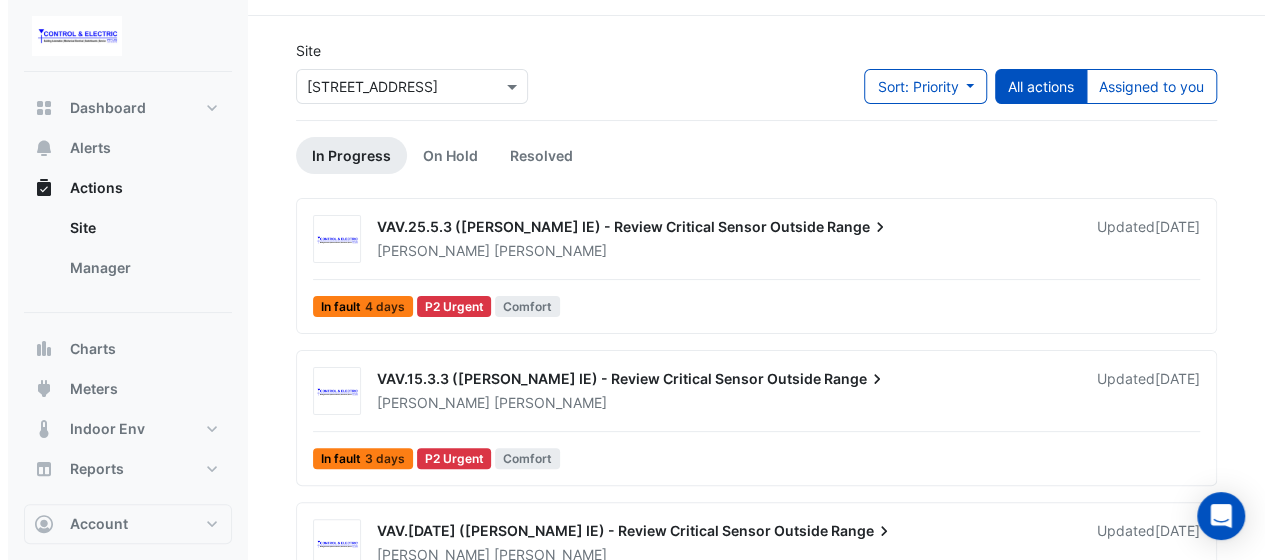 scroll, scrollTop: 0, scrollLeft: 0, axis: both 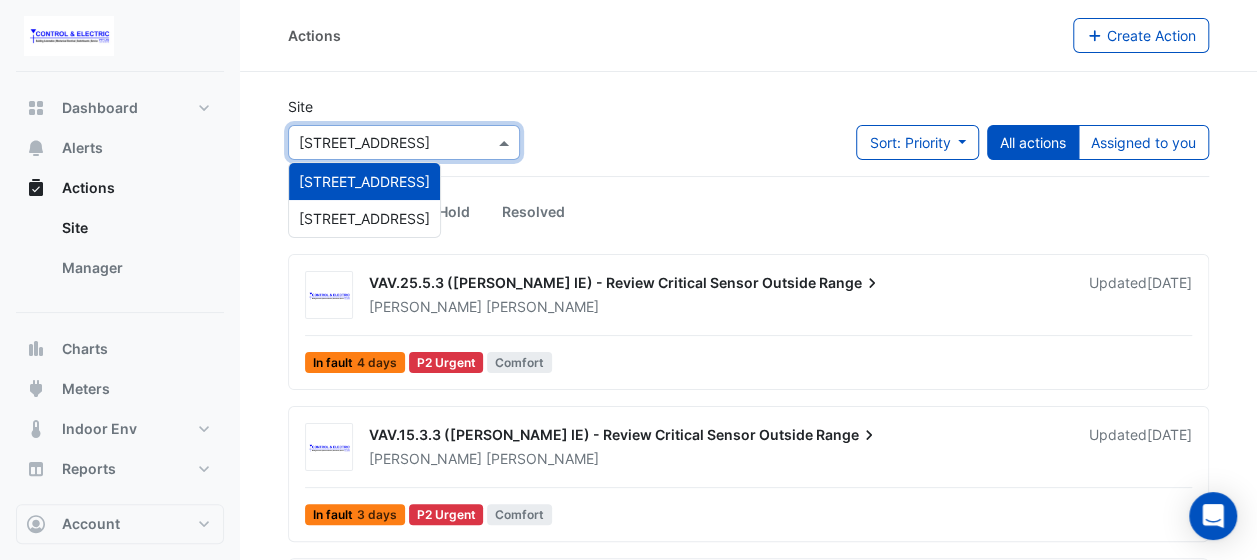 click at bounding box center (506, 142) 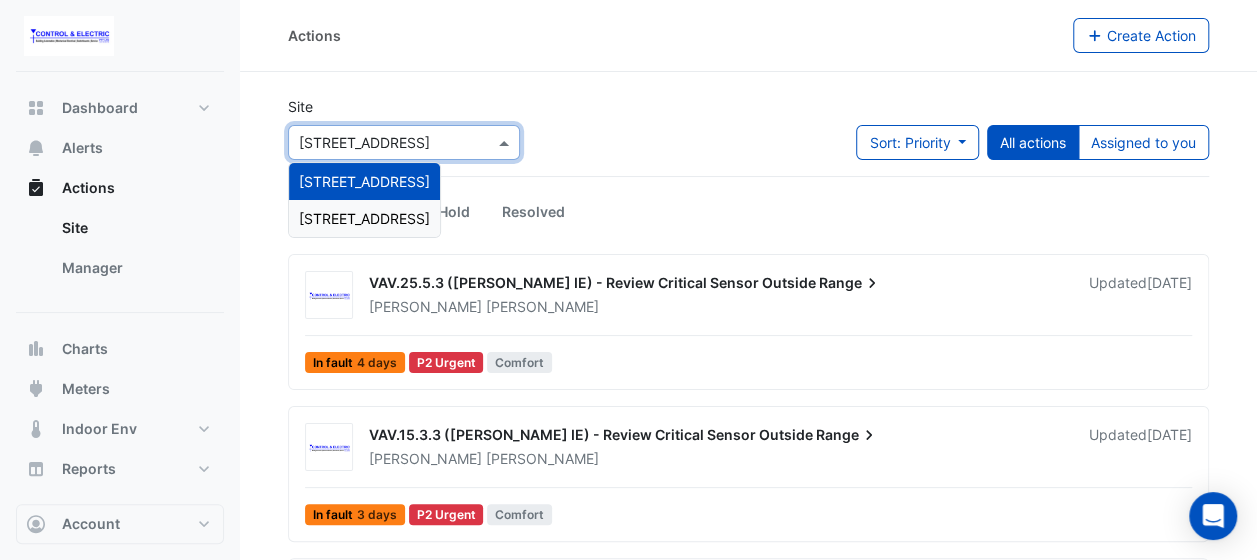 click on "[STREET_ADDRESS]" at bounding box center [364, 218] 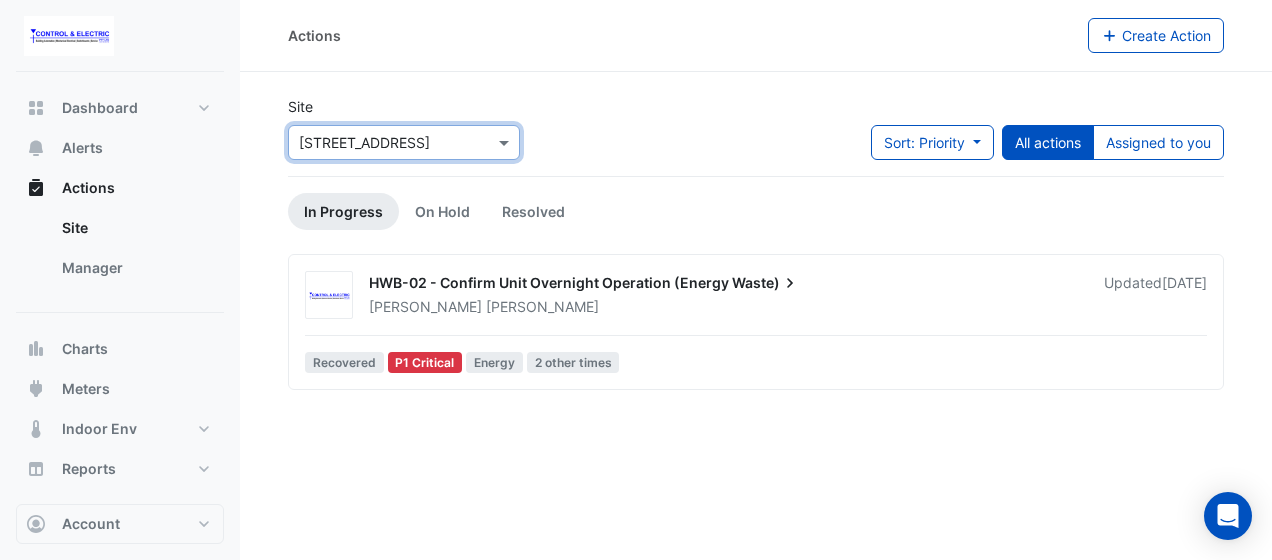 click on "[PERSON_NAME]" at bounding box center [724, 307] 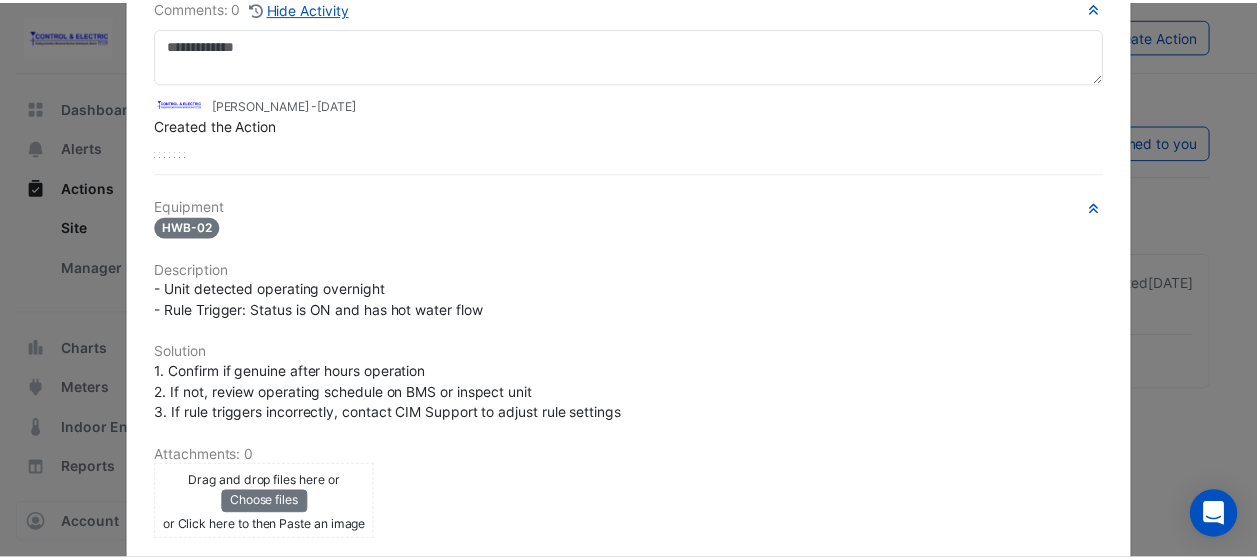 scroll, scrollTop: 0, scrollLeft: 0, axis: both 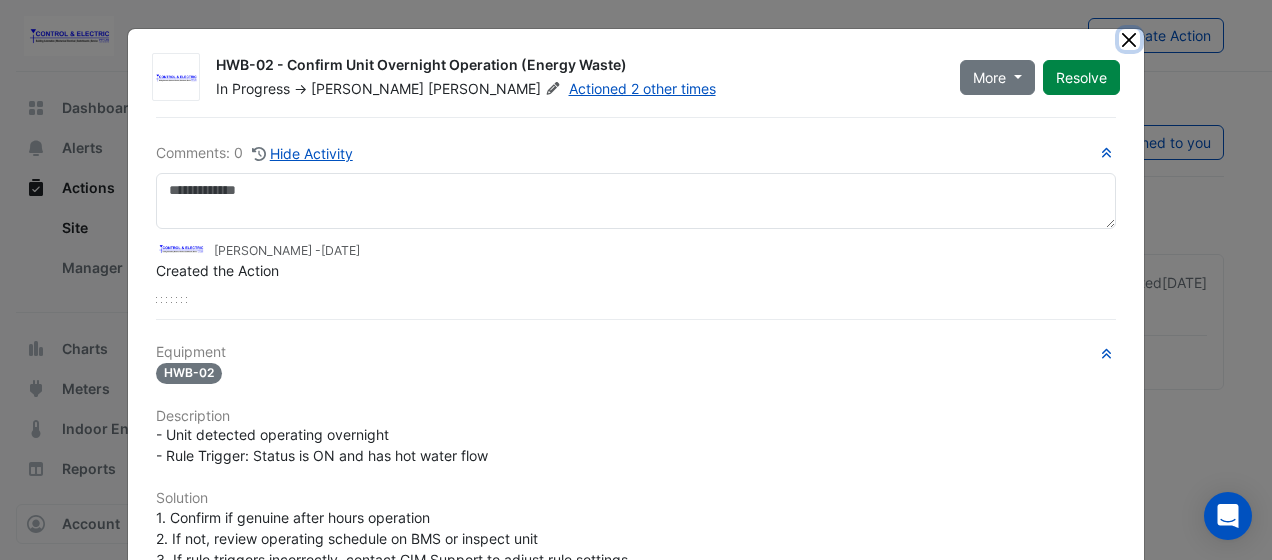 click 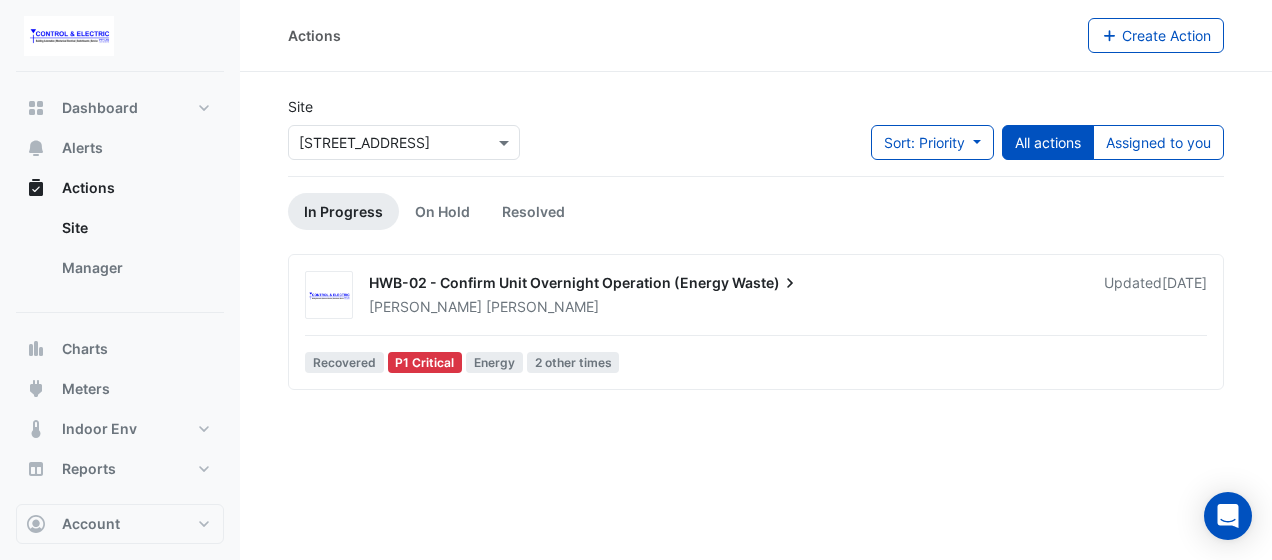 click on "Actions
Create Action
Site
Select a Site × [STREET_ADDRESS]
Sort: Priority
Priority
Updated
All actions
Assigned to you
In Progress
On Hold
Resolved" 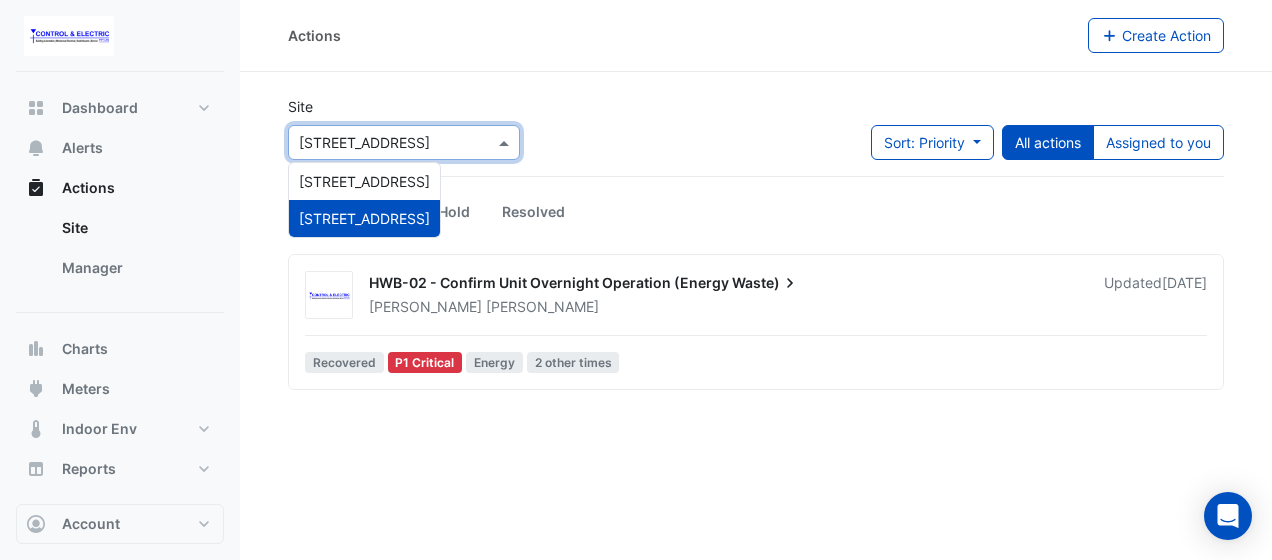click at bounding box center [384, 143] 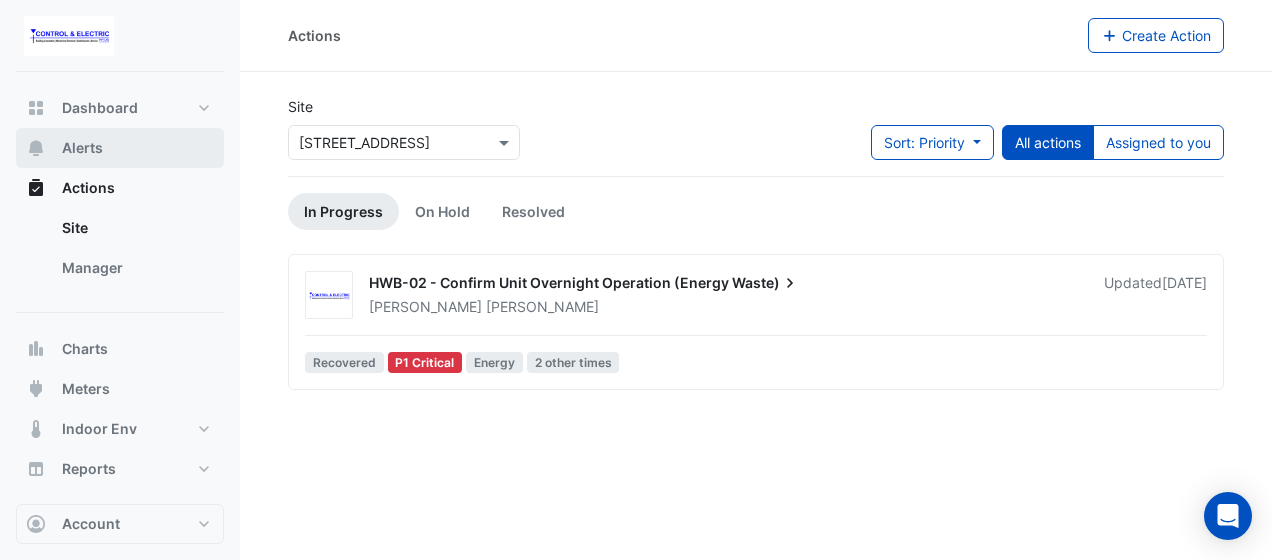 click on "Alerts" at bounding box center [120, 148] 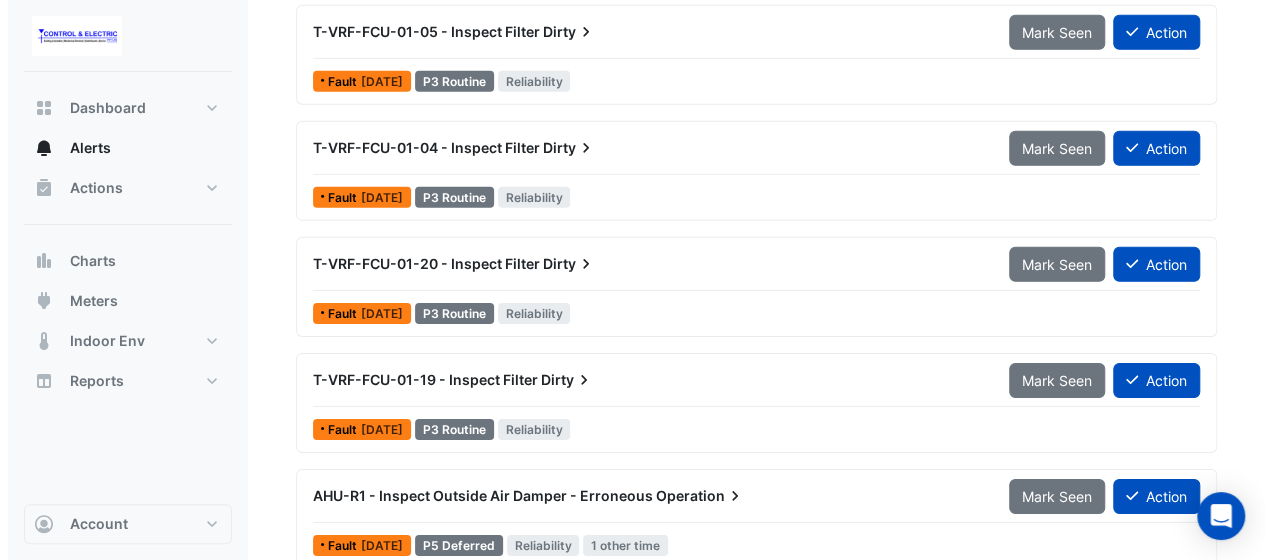 scroll, scrollTop: 3028, scrollLeft: 0, axis: vertical 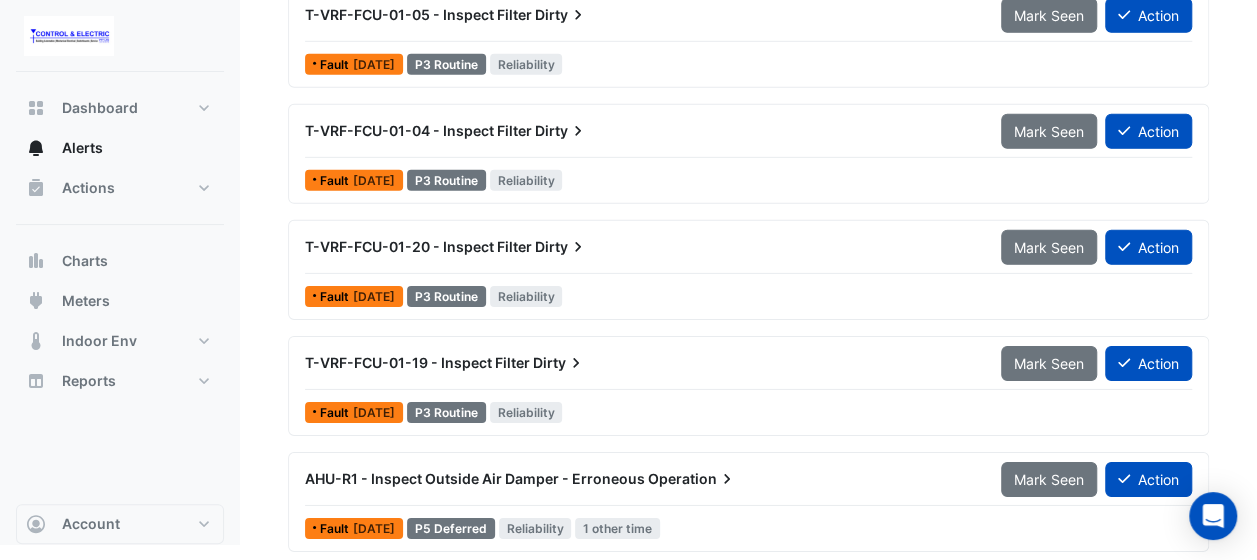 click on "AHU-R1 - Inspect Outside Air Damper - Erroneous
Operation" at bounding box center (641, 479) 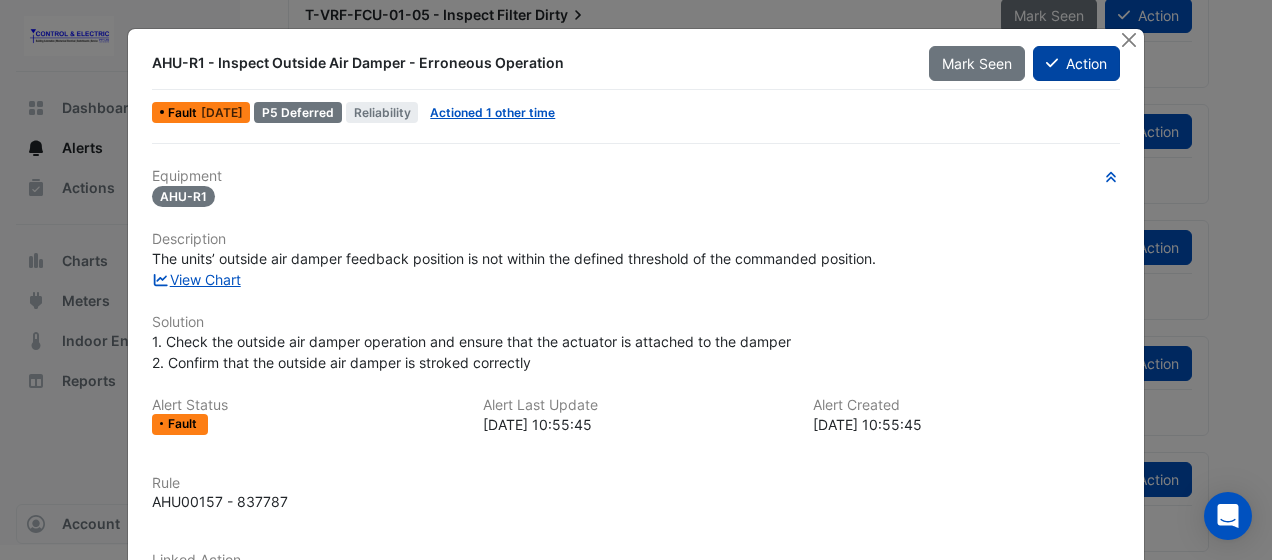 click on "Action" 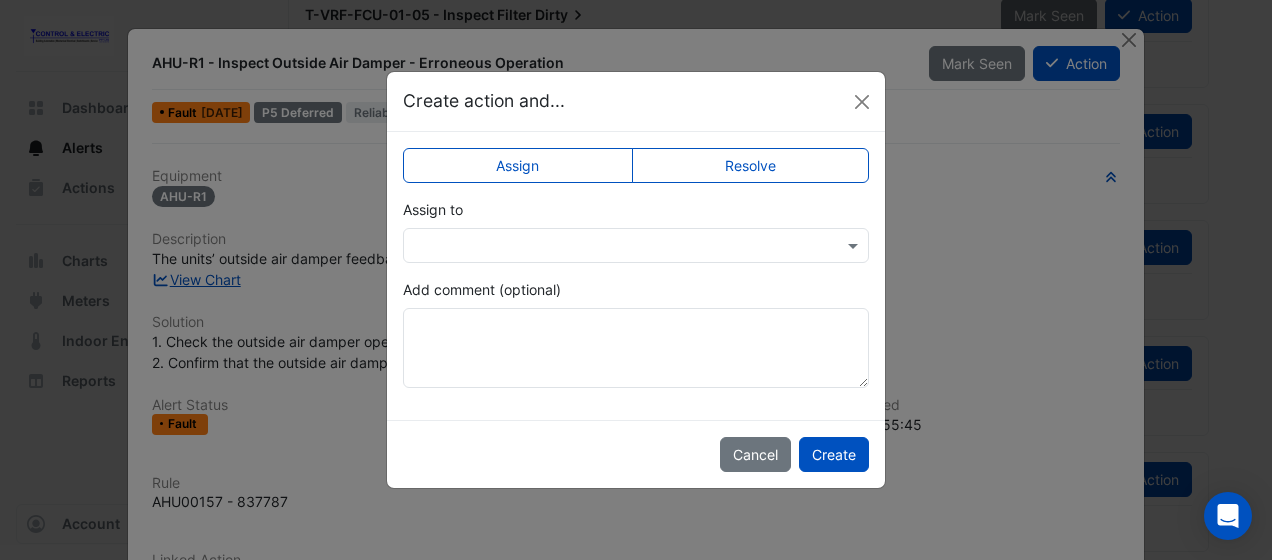 click at bounding box center [636, 245] 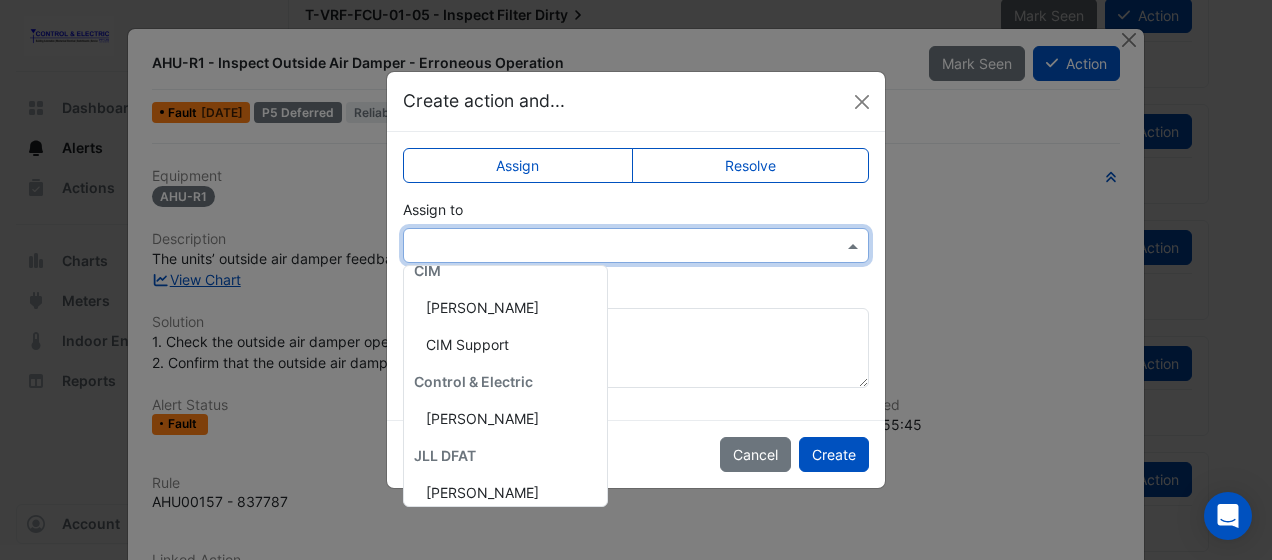 scroll, scrollTop: 352, scrollLeft: 0, axis: vertical 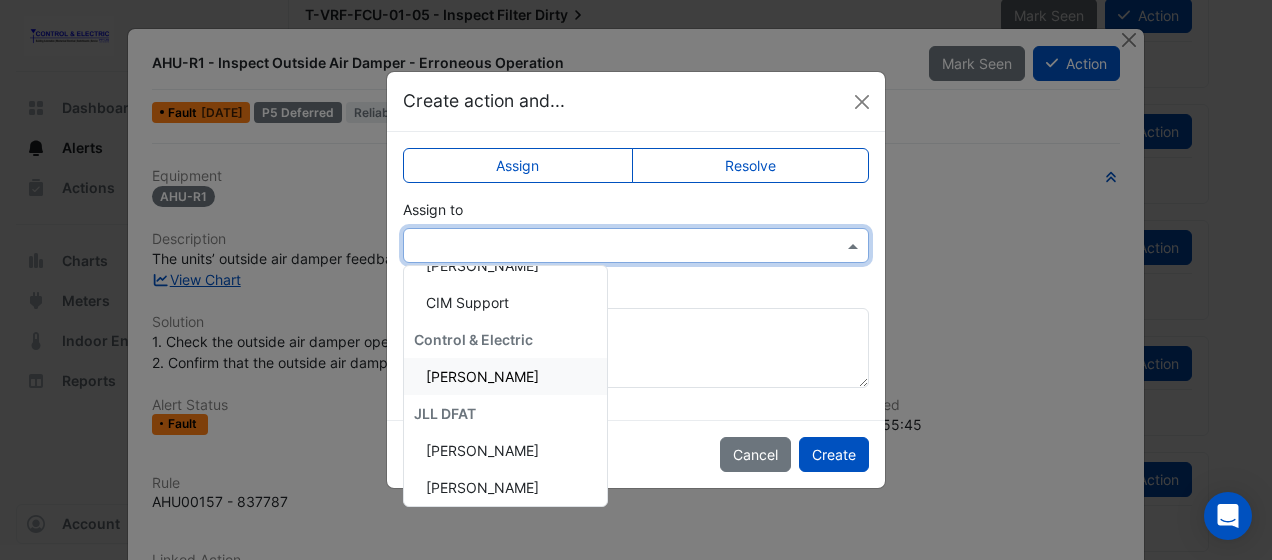 click on "[PERSON_NAME]" at bounding box center (482, 376) 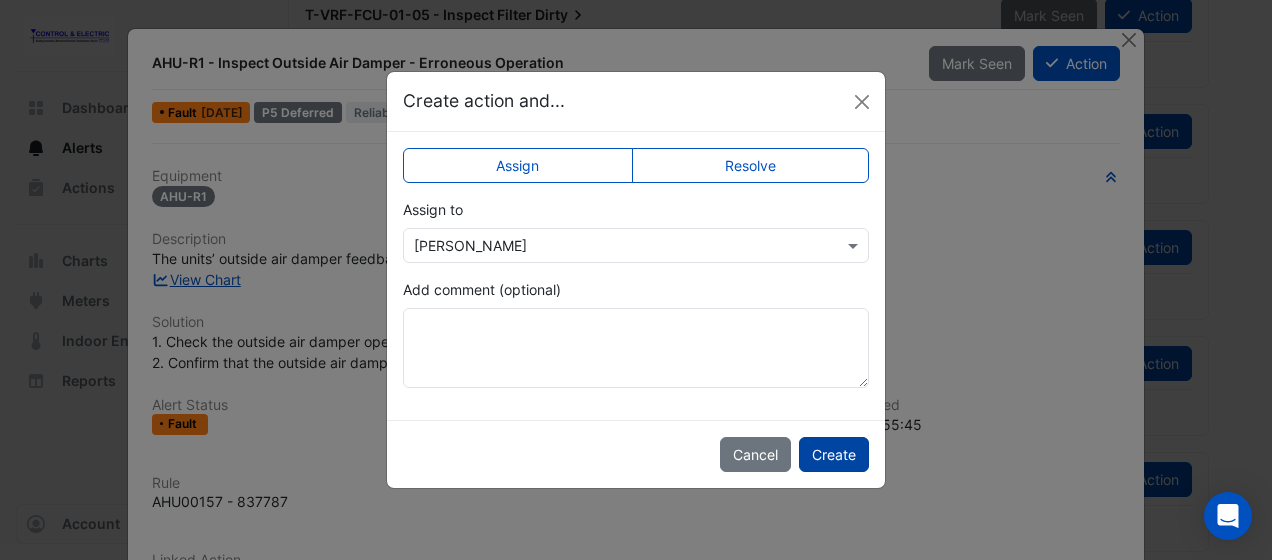 click on "Create" 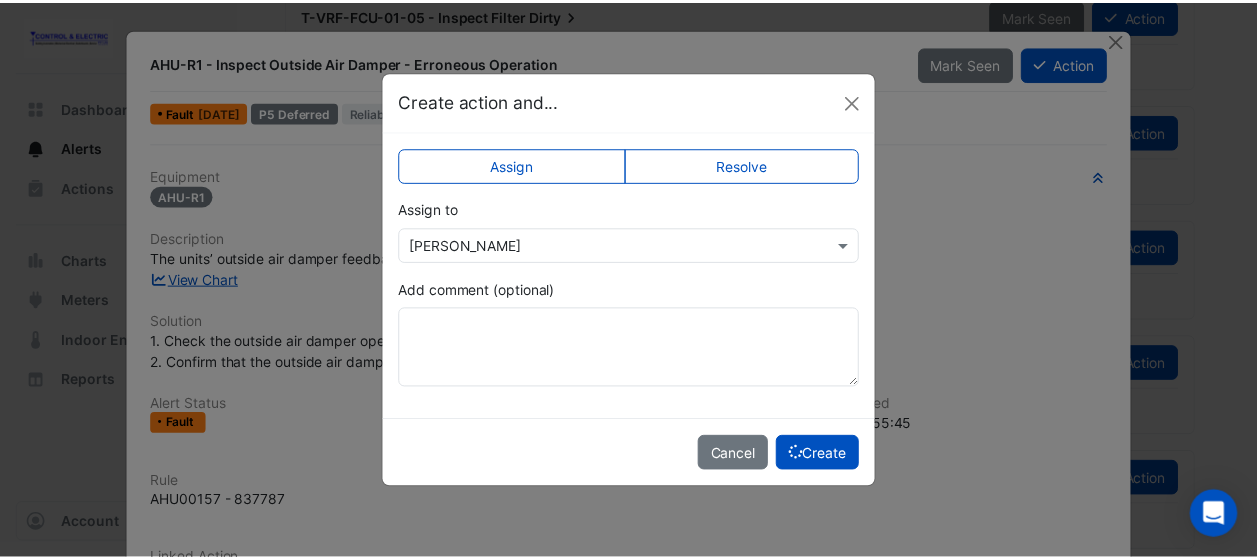 scroll, scrollTop: 2914, scrollLeft: 0, axis: vertical 